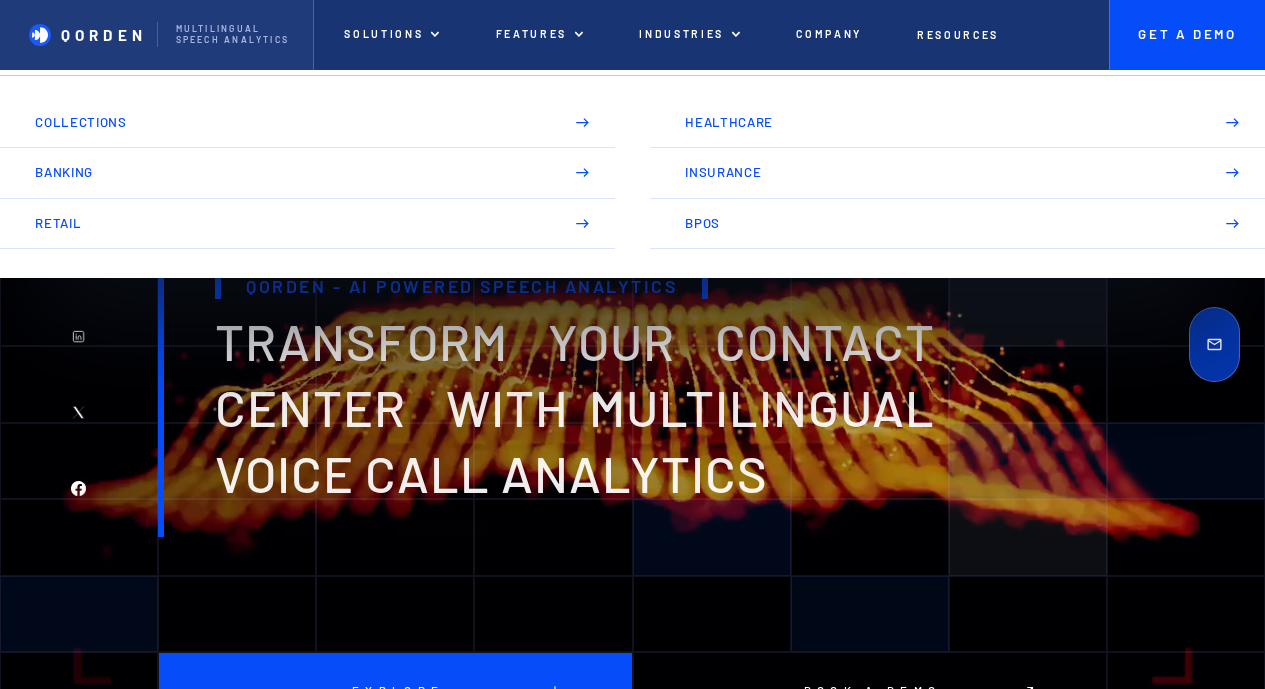 scroll, scrollTop: 0, scrollLeft: 0, axis: both 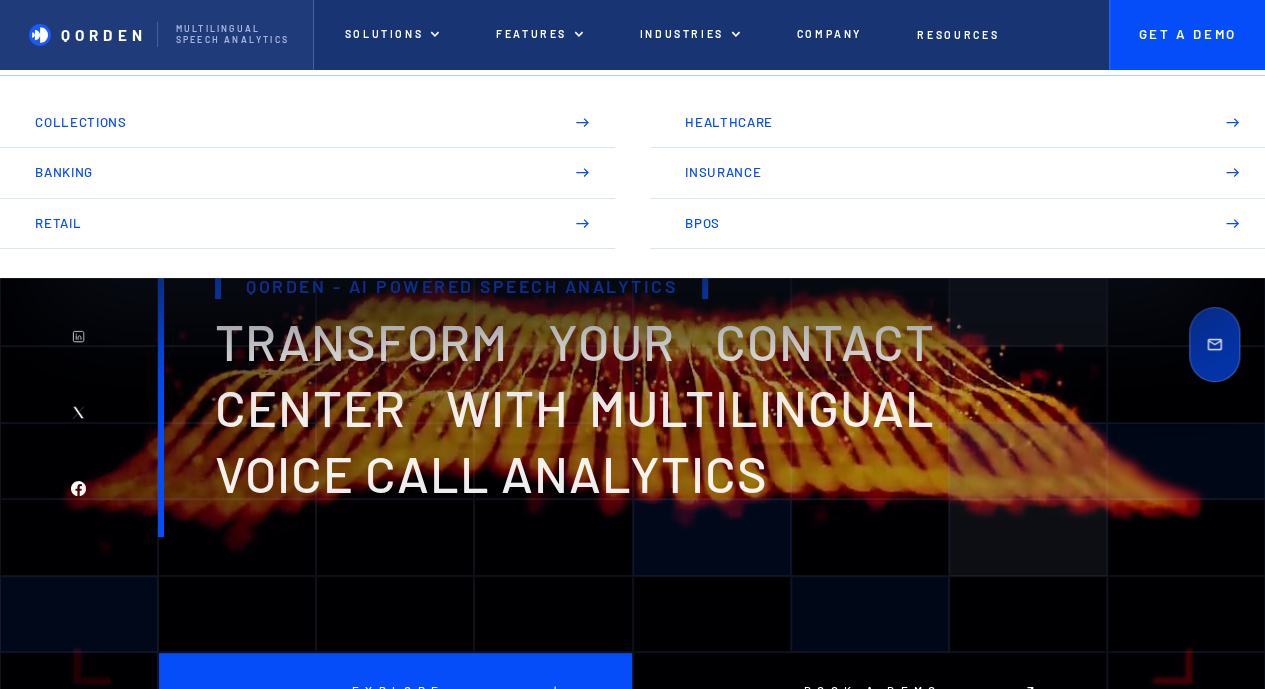 click on "Retail" at bounding box center (290, 223) 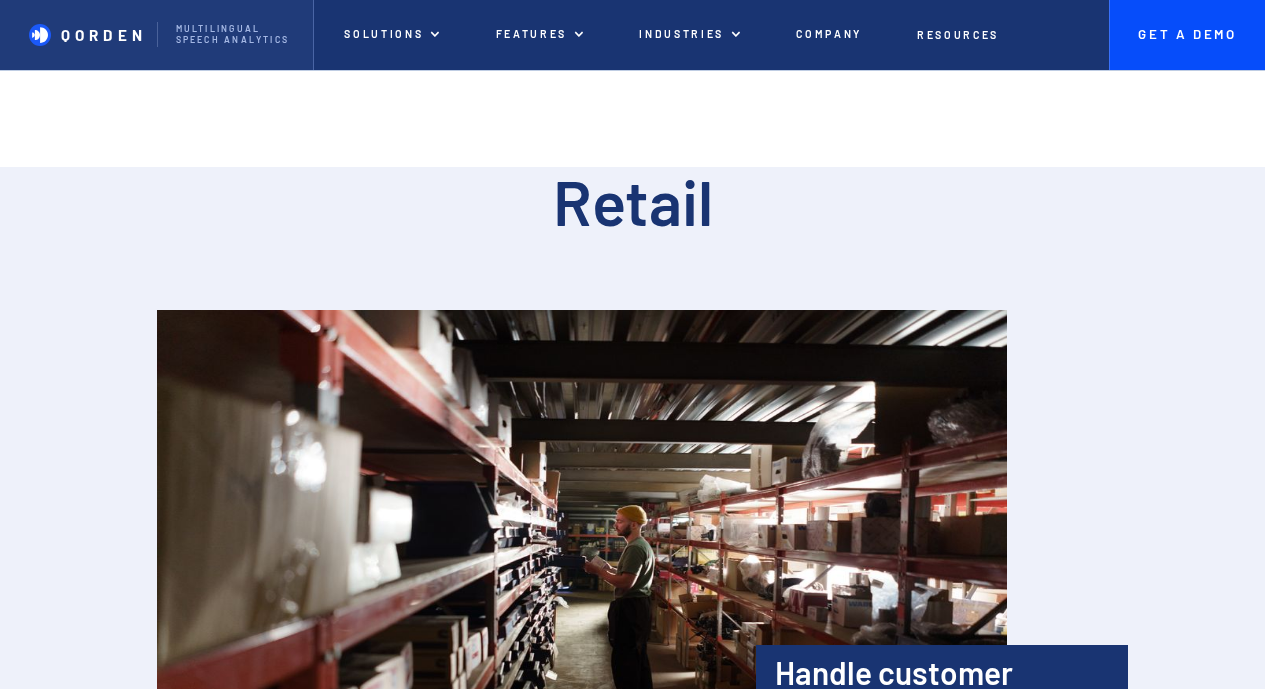 scroll, scrollTop: 0, scrollLeft: 0, axis: both 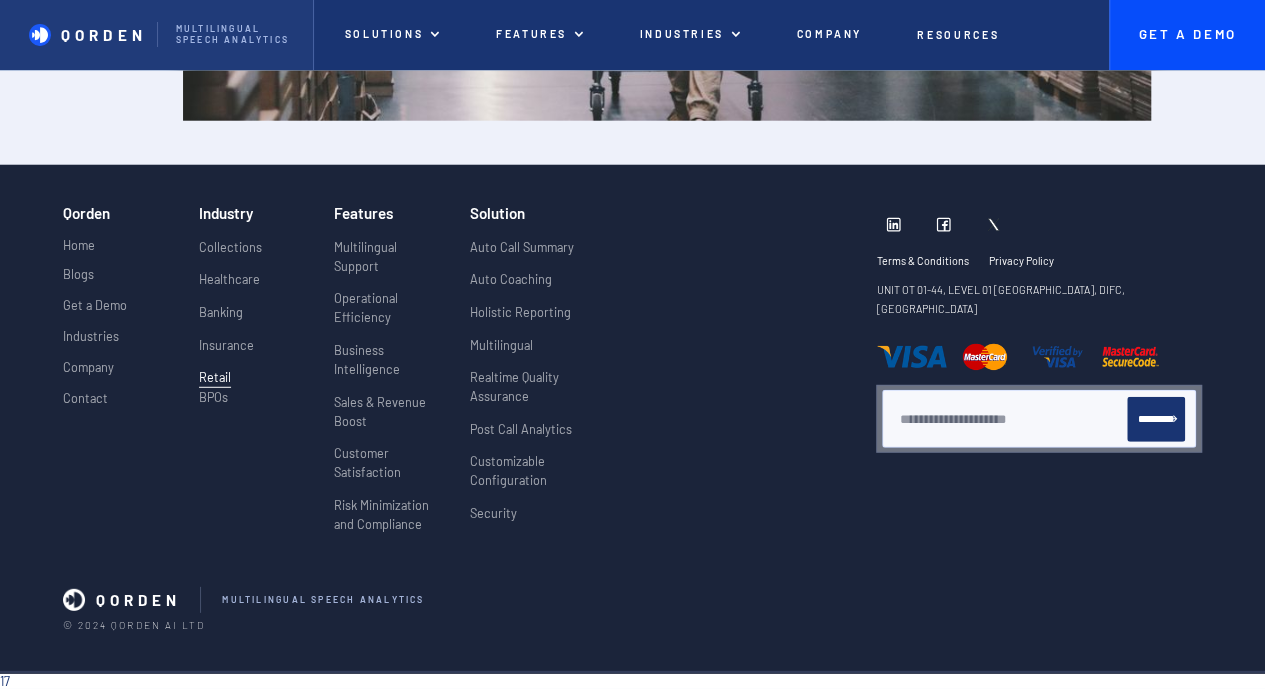 click on "Industries" at bounding box center (91, 336) 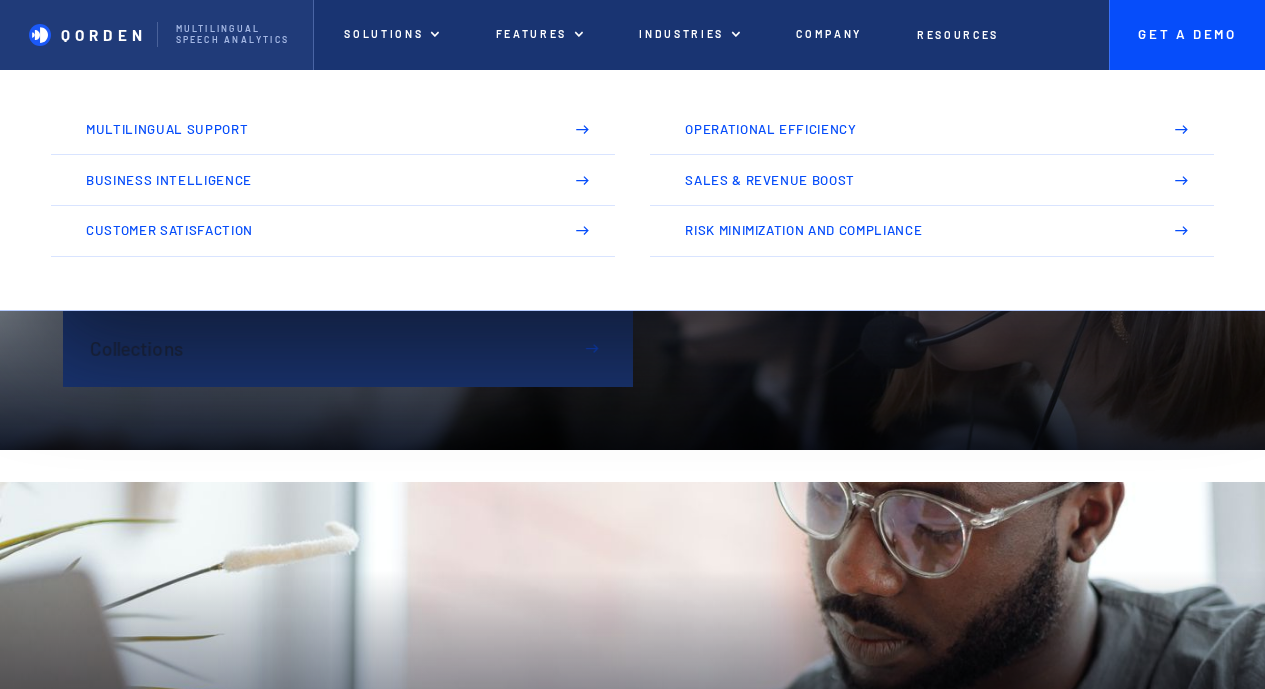 scroll, scrollTop: 0, scrollLeft: 0, axis: both 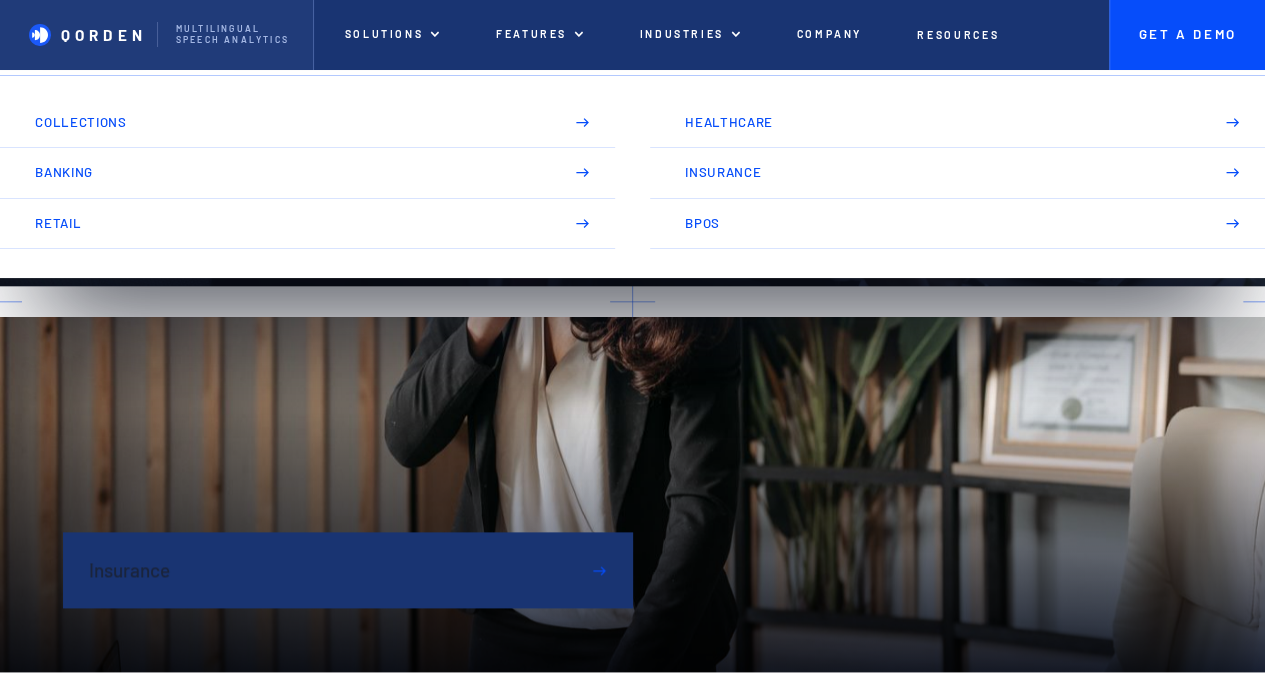 click on "Banking" at bounding box center (290, 172) 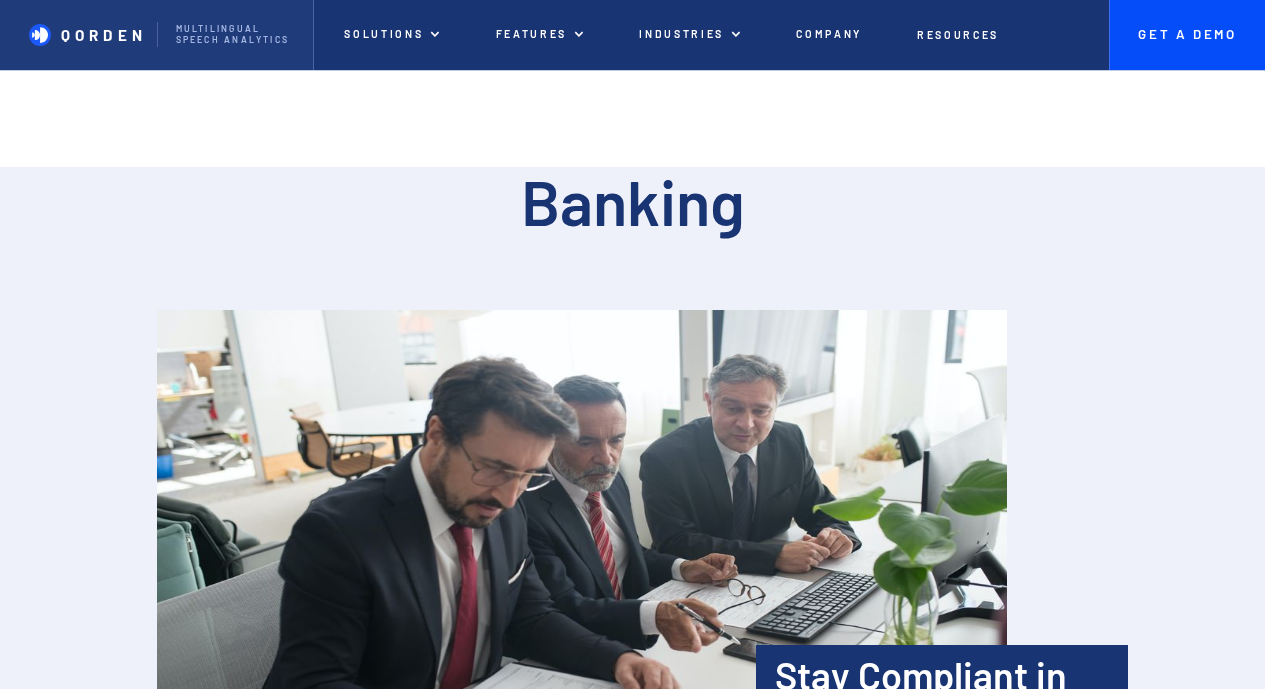 scroll, scrollTop: 0, scrollLeft: 0, axis: both 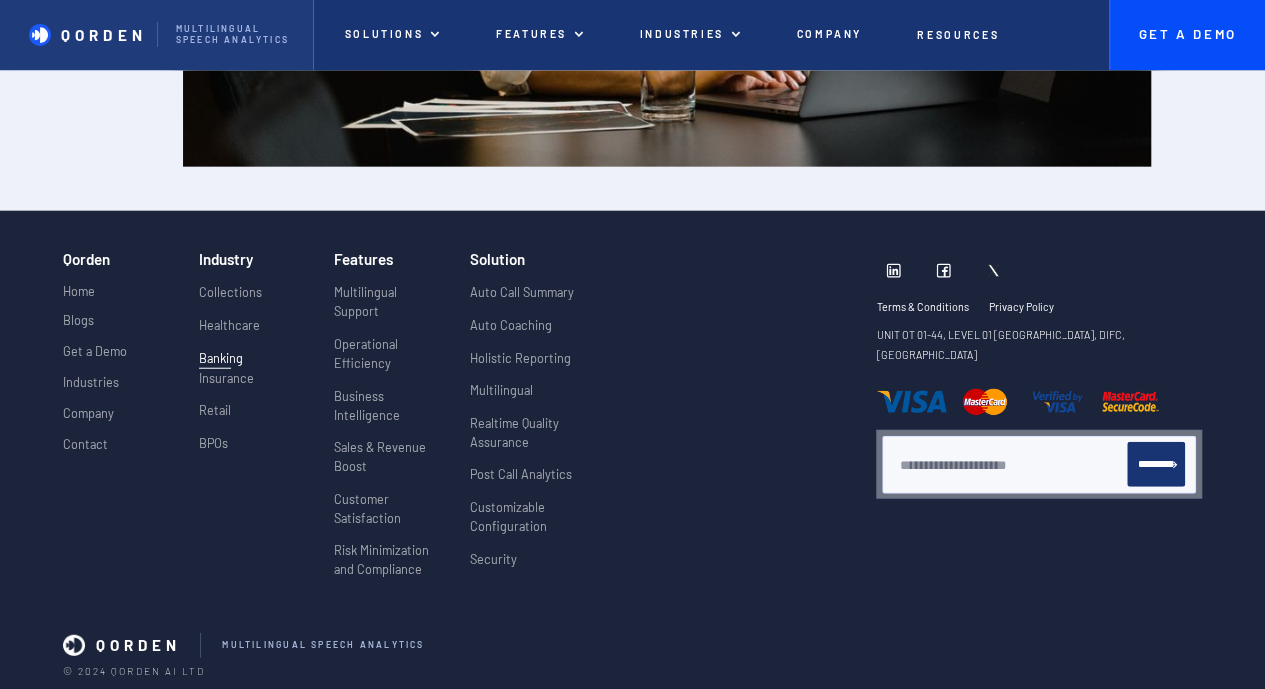 click on "Collections" at bounding box center (230, 292) 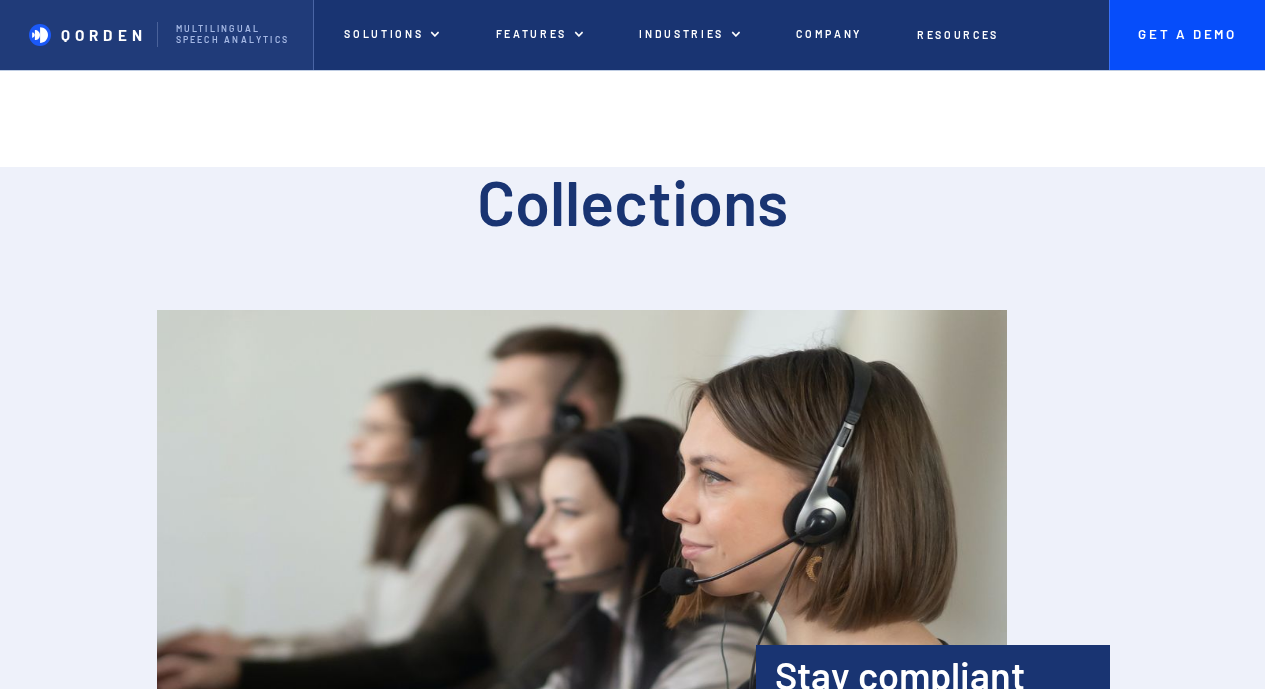 scroll, scrollTop: 0, scrollLeft: 0, axis: both 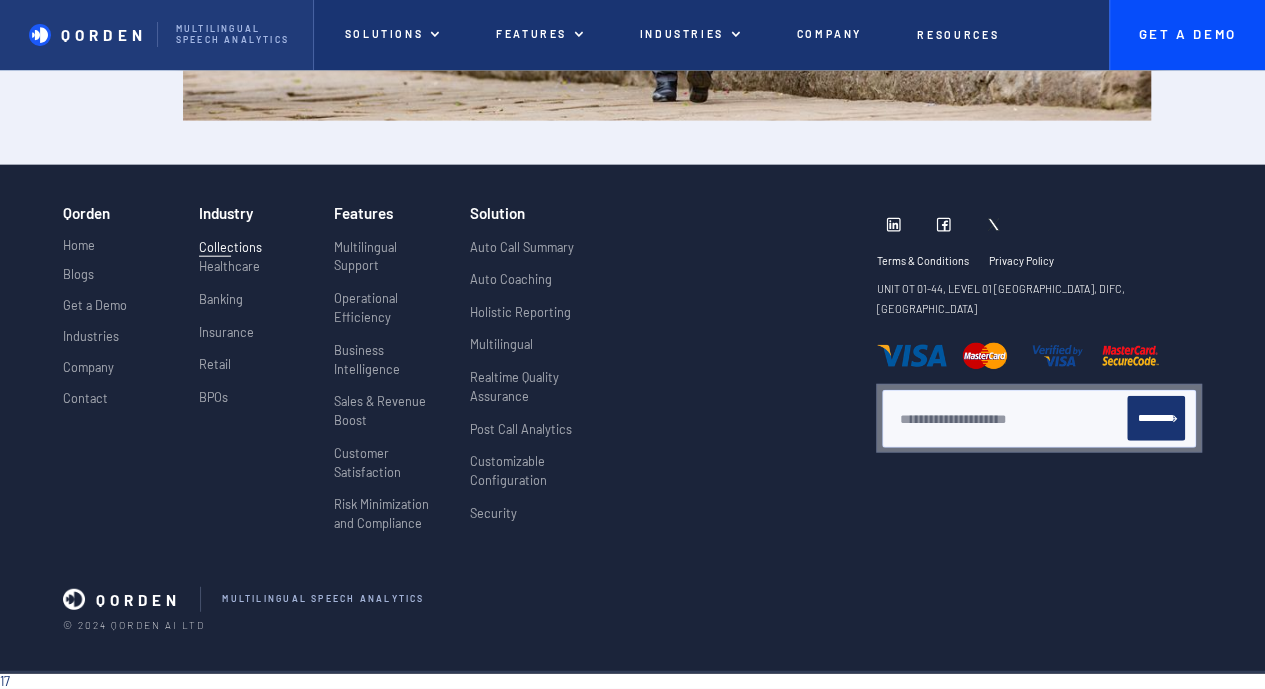 click on "Insurance" at bounding box center (226, 332) 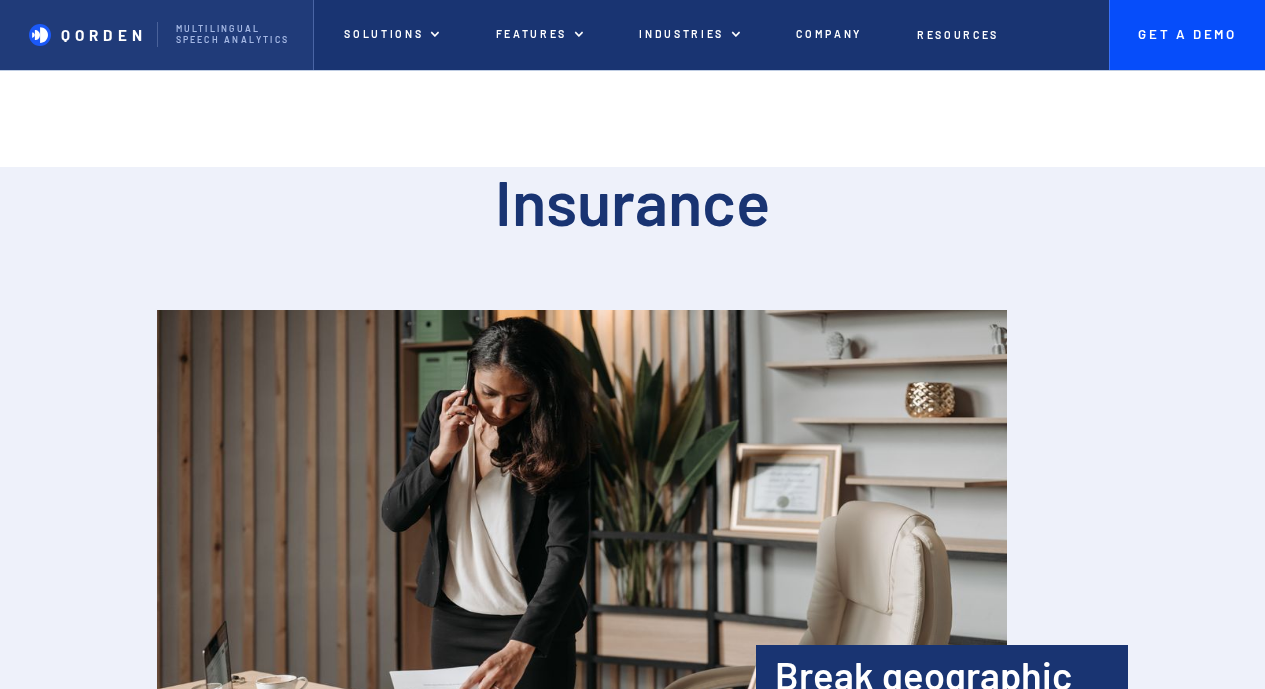 scroll, scrollTop: 0, scrollLeft: 0, axis: both 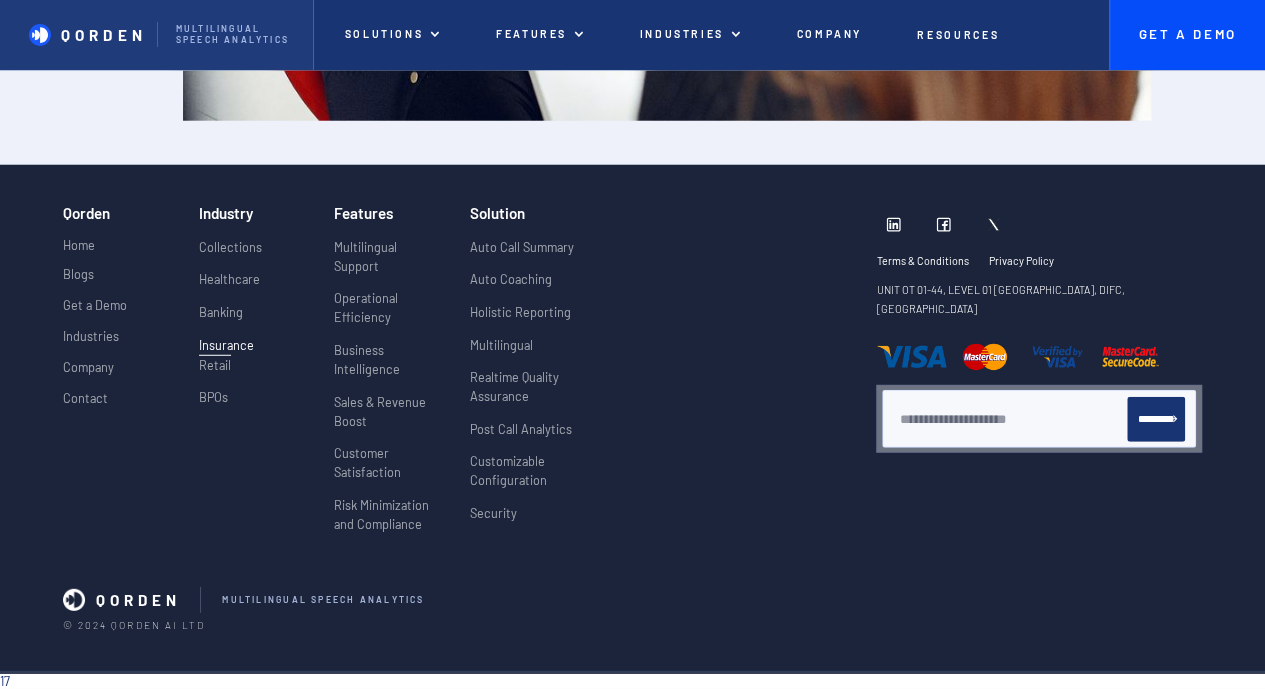 click on "Contact" at bounding box center [85, 403] 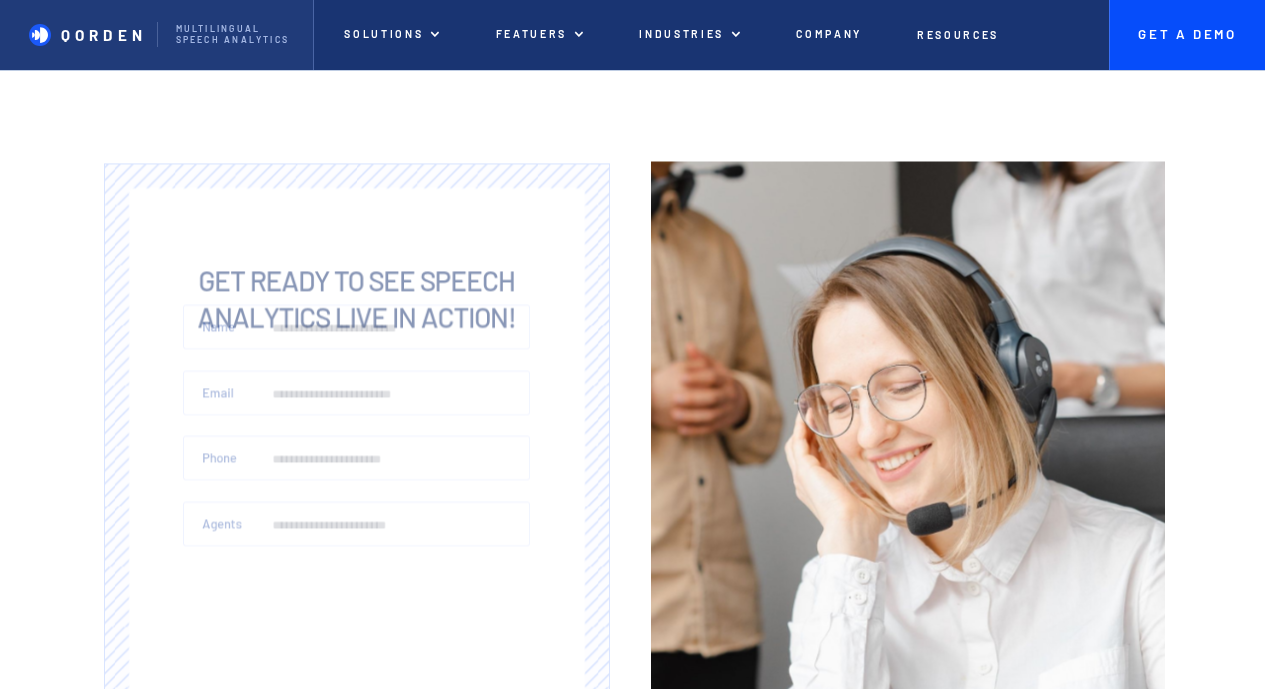 scroll, scrollTop: 0, scrollLeft: 0, axis: both 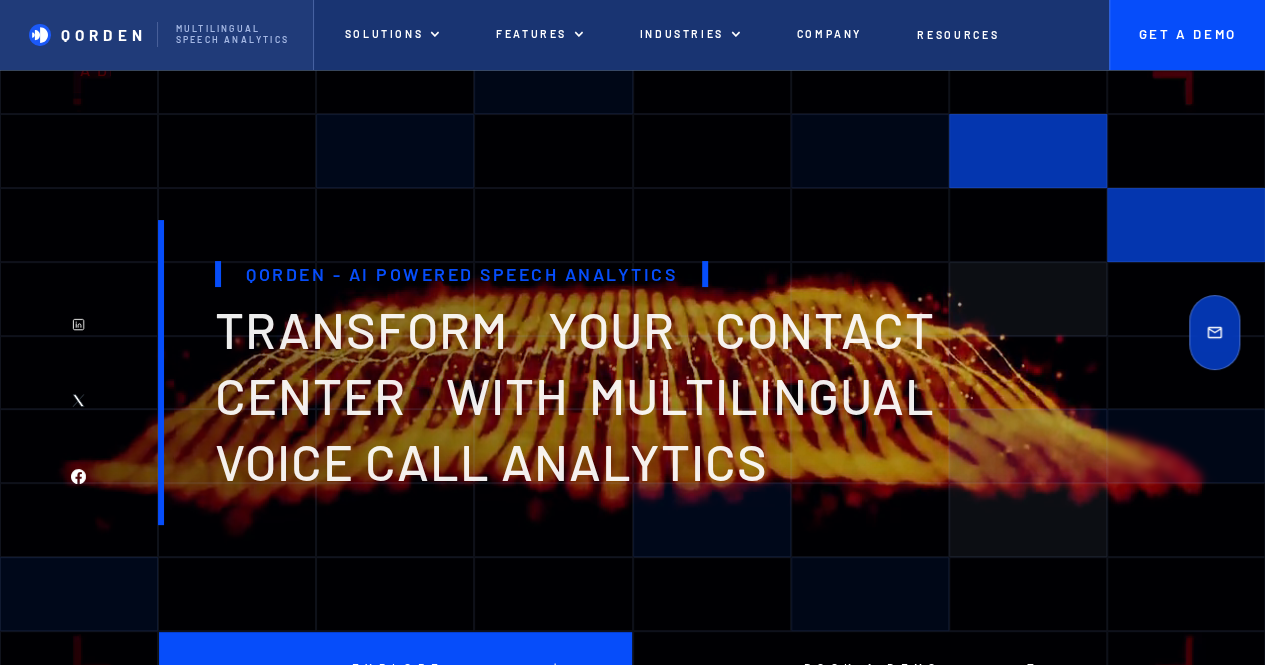 click on "Company" at bounding box center (829, 34) 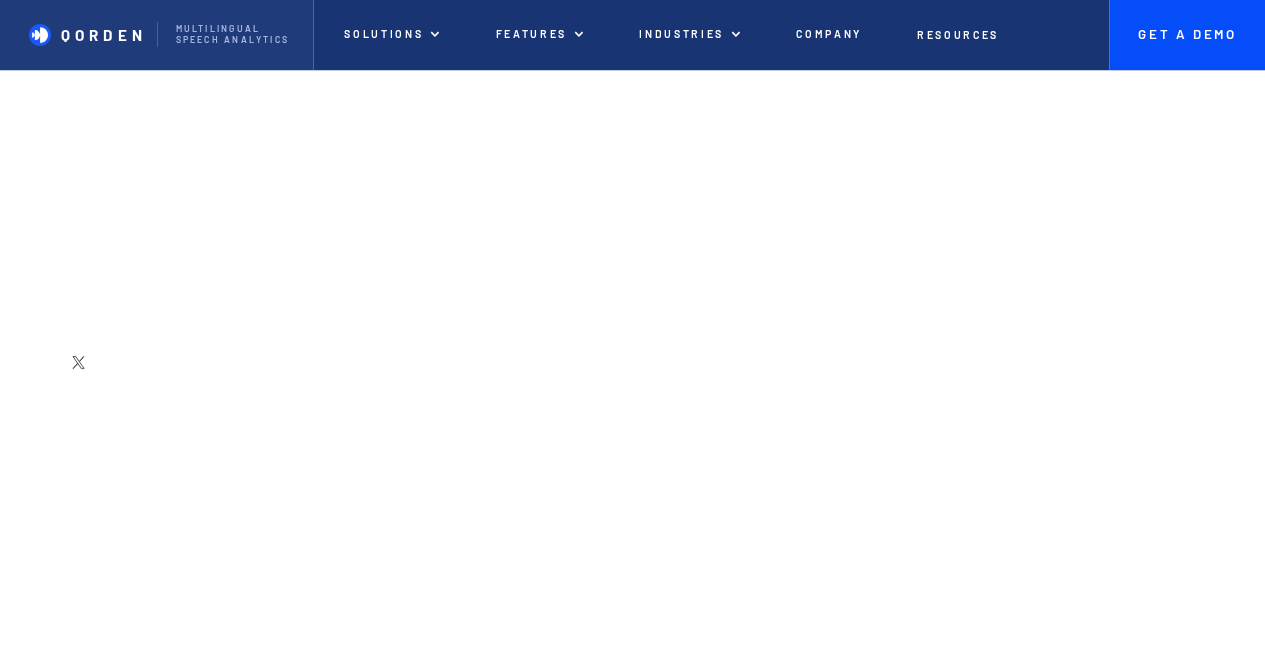 scroll, scrollTop: 0, scrollLeft: 0, axis: both 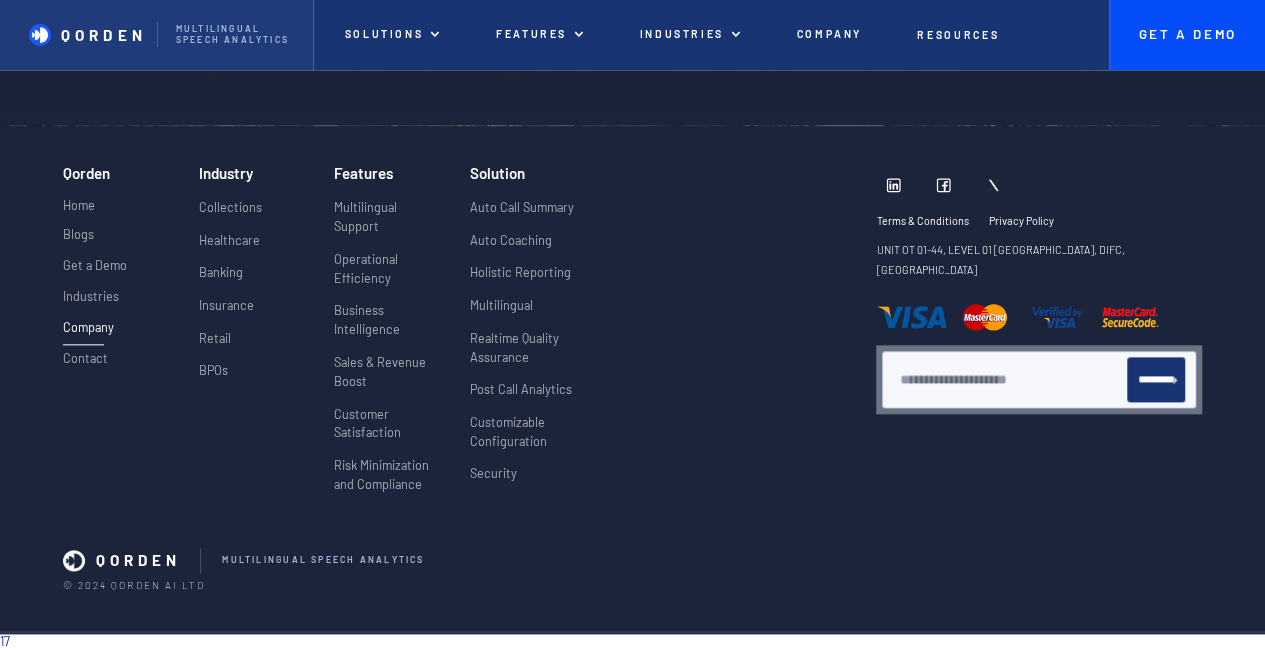 drag, startPoint x: 1277, startPoint y: 46, endPoint x: 1238, endPoint y: 657, distance: 612.2434 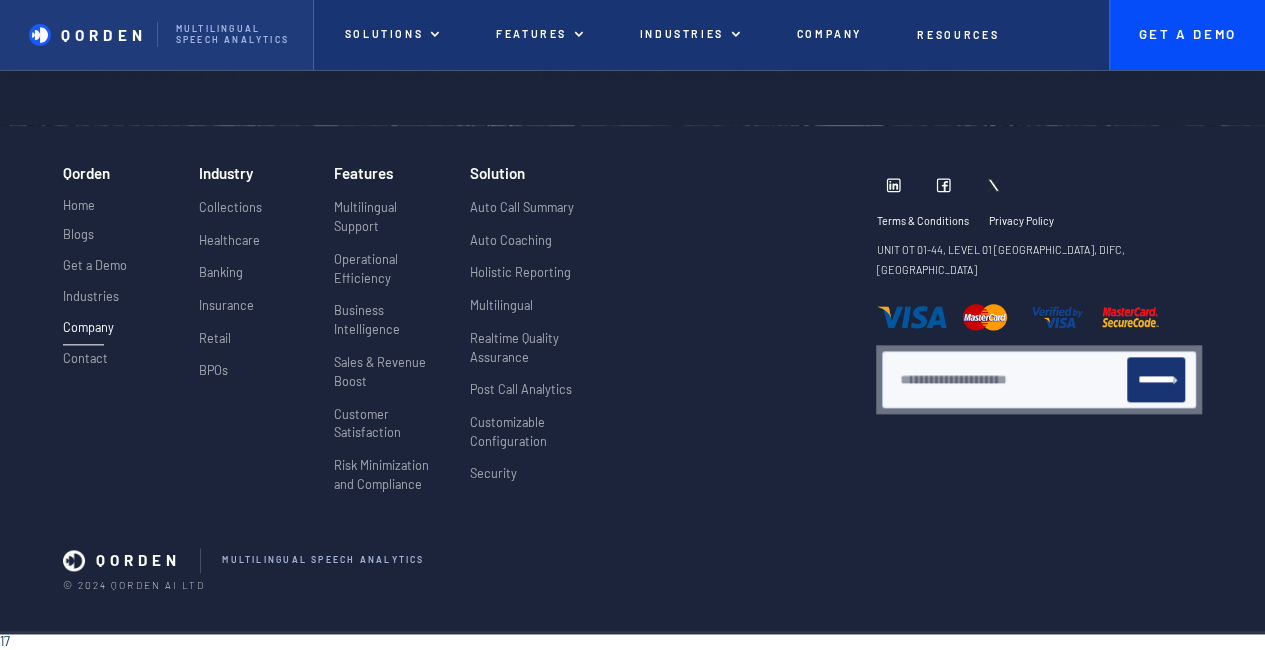 click on "We’ve just launched a new feature! Check out the  new dashboard . QORDEN Multilingual Speech analytics Solutions Solutions Other templates Purchase template Multilingual Support Operational Efficiency Business Intelligence Sales & Revenue Boost  Customer Satisfaction  Risk Minimization and Compliance  features Services More about services Auto Call Summary Auto Coaching  Holistic Reporting Multilingual Realtime Quality Assurance  Post Call Analytics Customizable Configuration Security Auto Call Summary Auto Coaching  Customizable Configuration Holistic Reporting Multilingual Post Call Analytics Realtime Quality Assurance  Security Other templates Purchase template Auto Call Summary Auto Coaching  Holistic Reporting Multilingual Realtime Quality Assurance  Post Call Analytics Customizable Configuration Security Industries Our realized projects Your home could be a piece of art that is remembered in this city throughout time. All projects Collections Healthcare Banking Insurance Retail BPOs  Services Banking" at bounding box center [632, -4441] 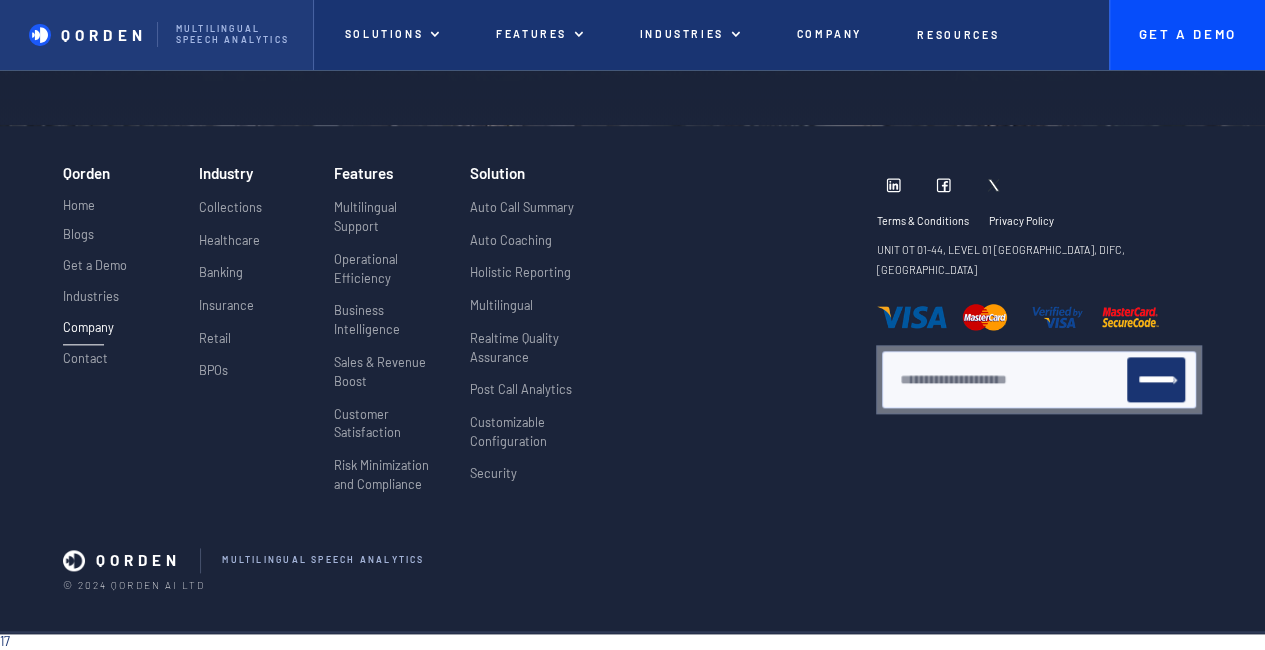 click at bounding box center [893, 185] 